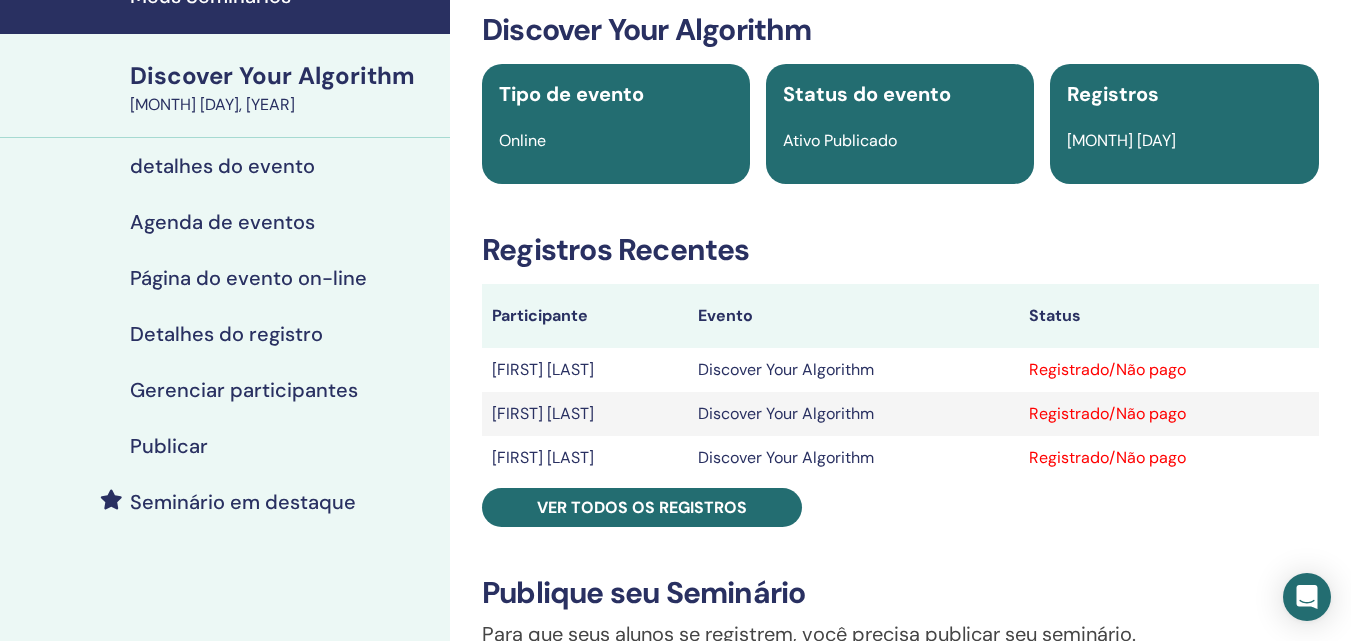 scroll, scrollTop: 0, scrollLeft: 0, axis: both 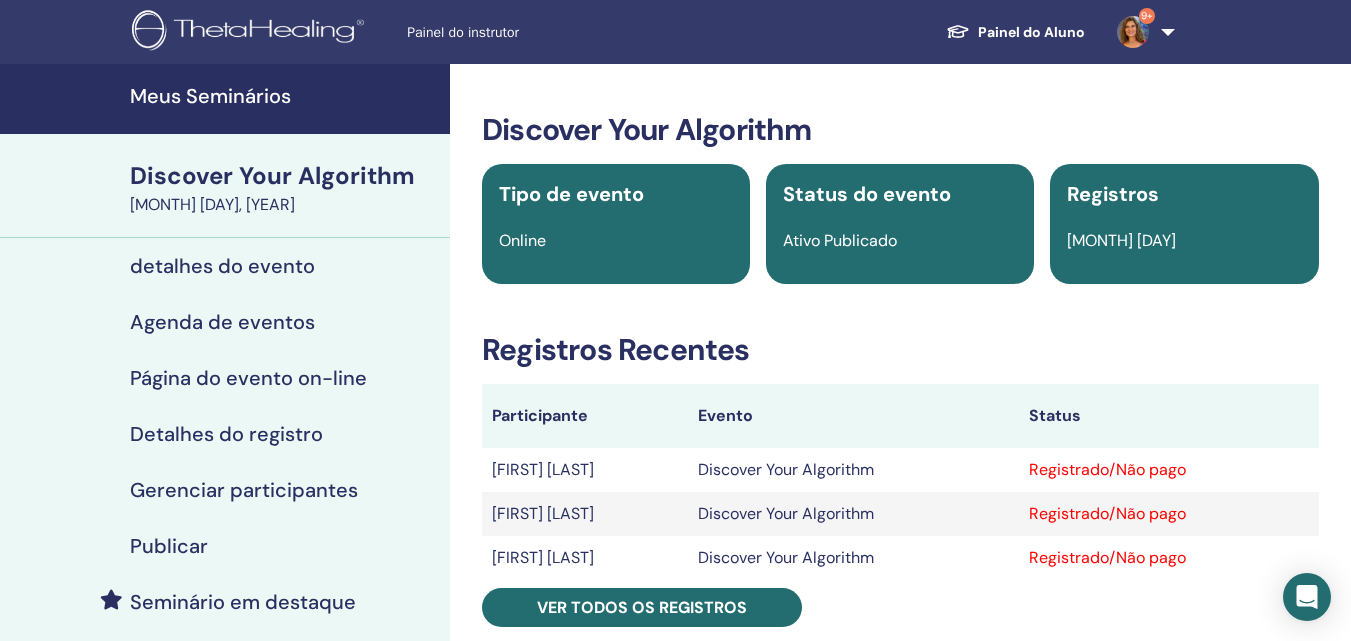 click on "Meus Seminários" at bounding box center [284, 96] 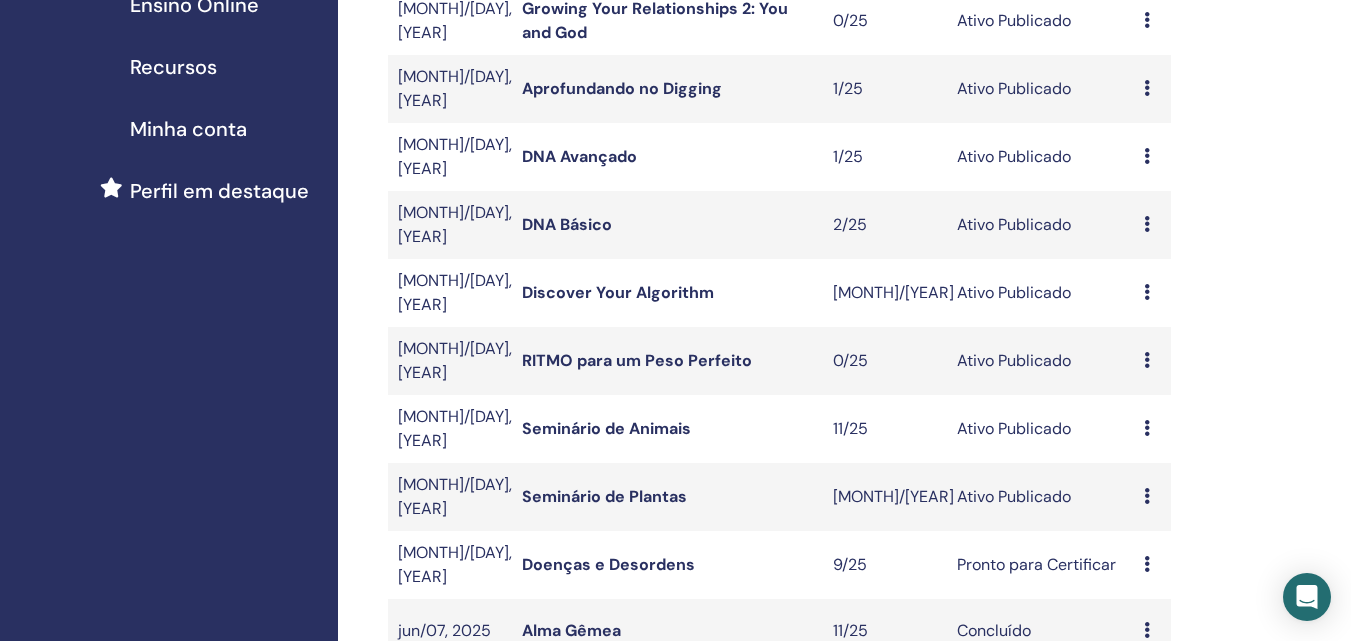 scroll, scrollTop: 500, scrollLeft: 0, axis: vertical 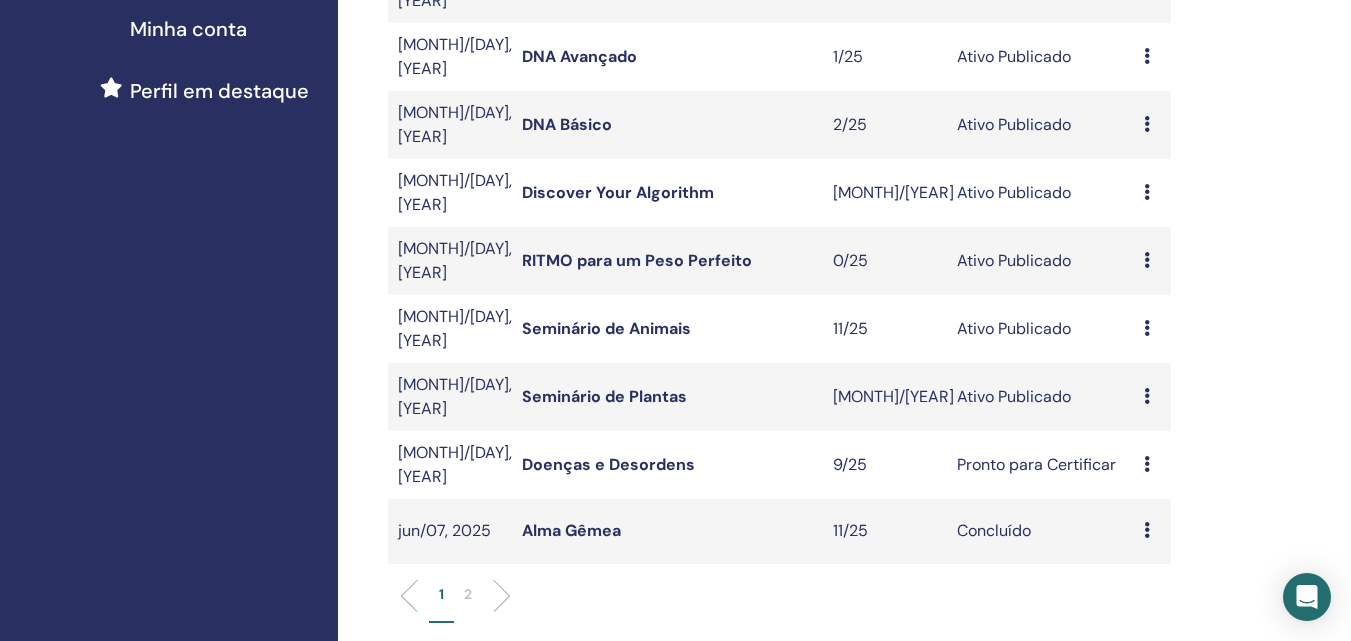 click on "Seminário de Plantas" at bounding box center (604, 396) 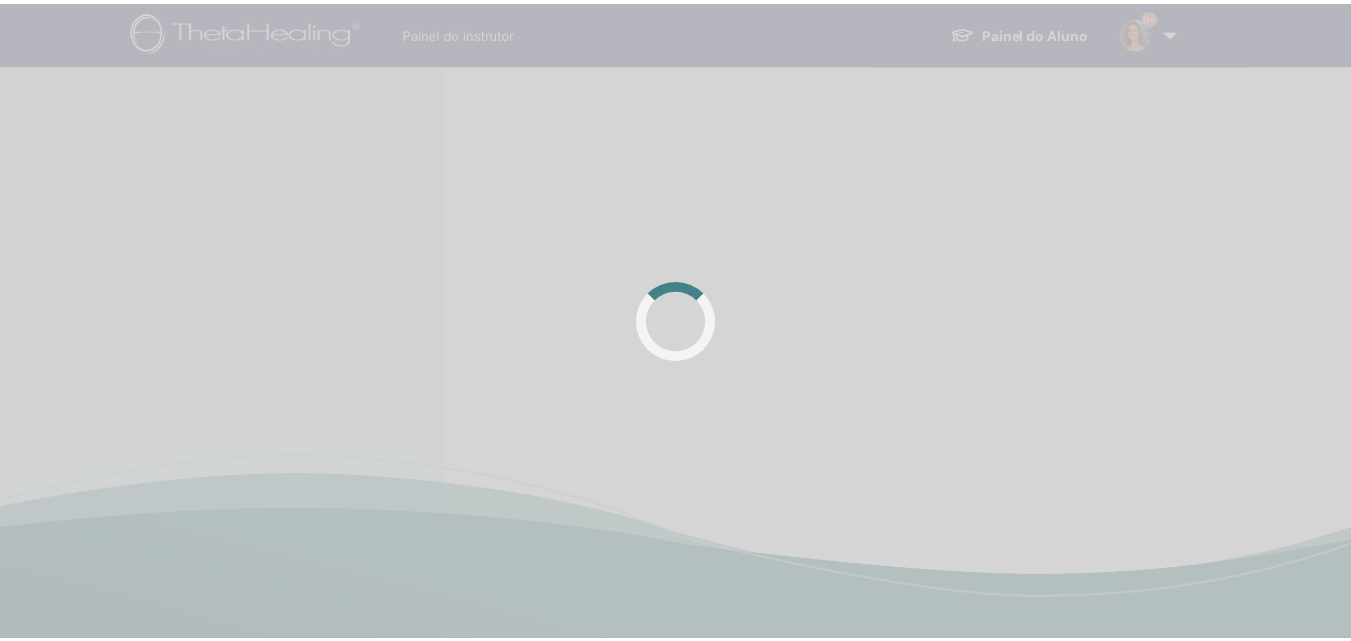 scroll, scrollTop: 0, scrollLeft: 0, axis: both 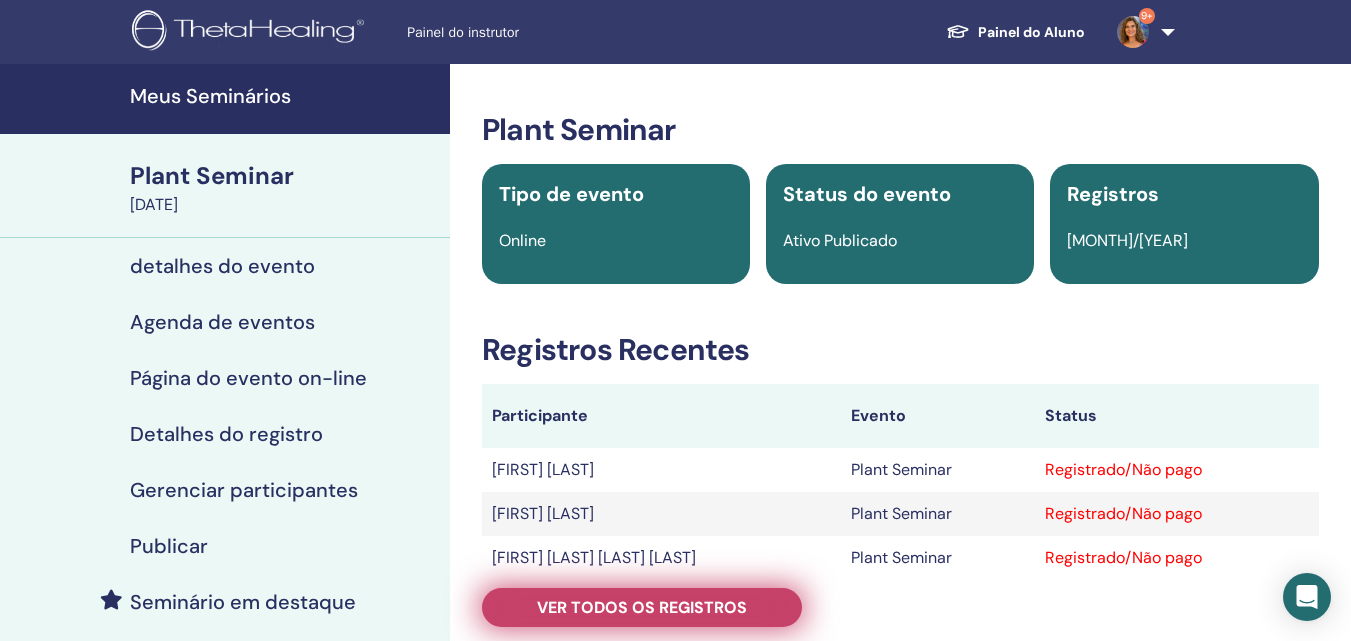 click on "Ver todos os registros" at bounding box center [642, 607] 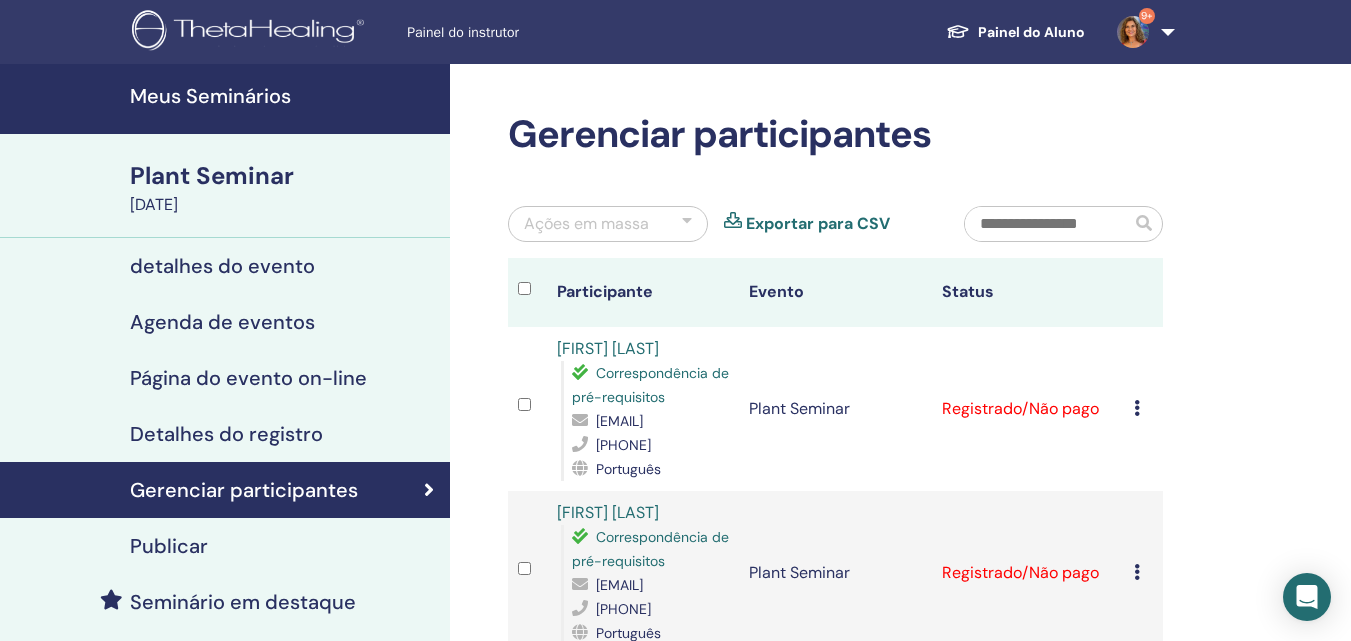 scroll, scrollTop: 100, scrollLeft: 0, axis: vertical 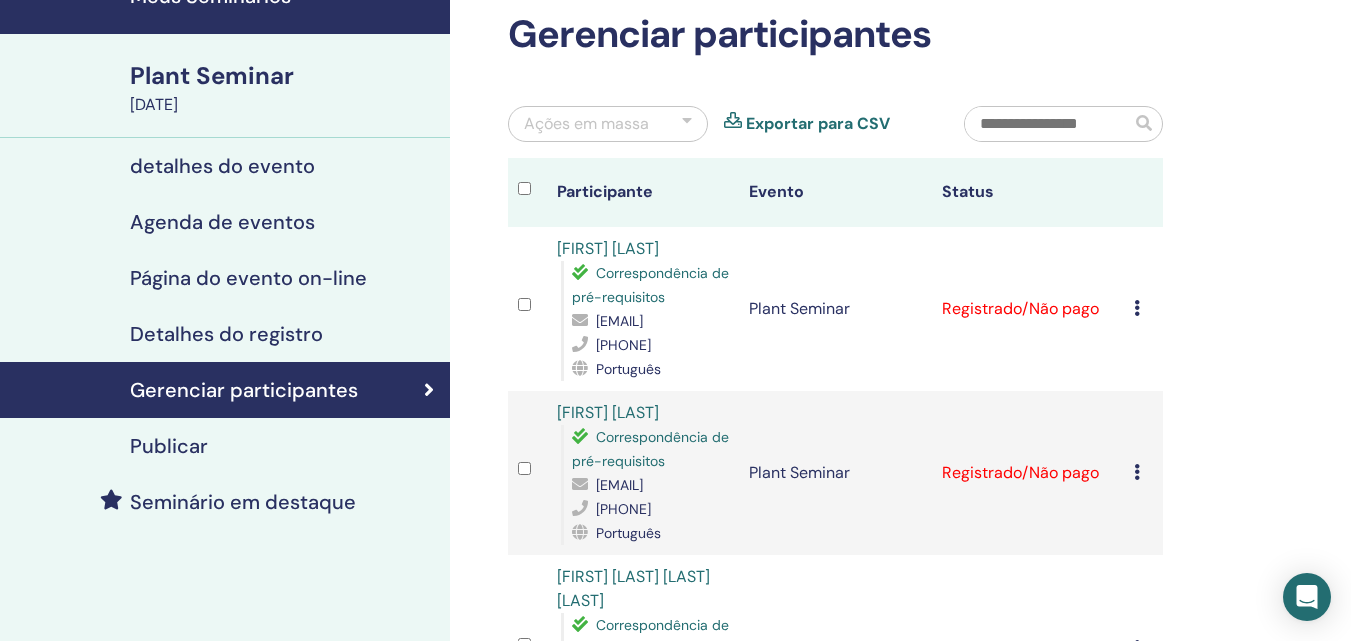 drag, startPoint x: 720, startPoint y: 346, endPoint x: 576, endPoint y: 338, distance: 144.22205 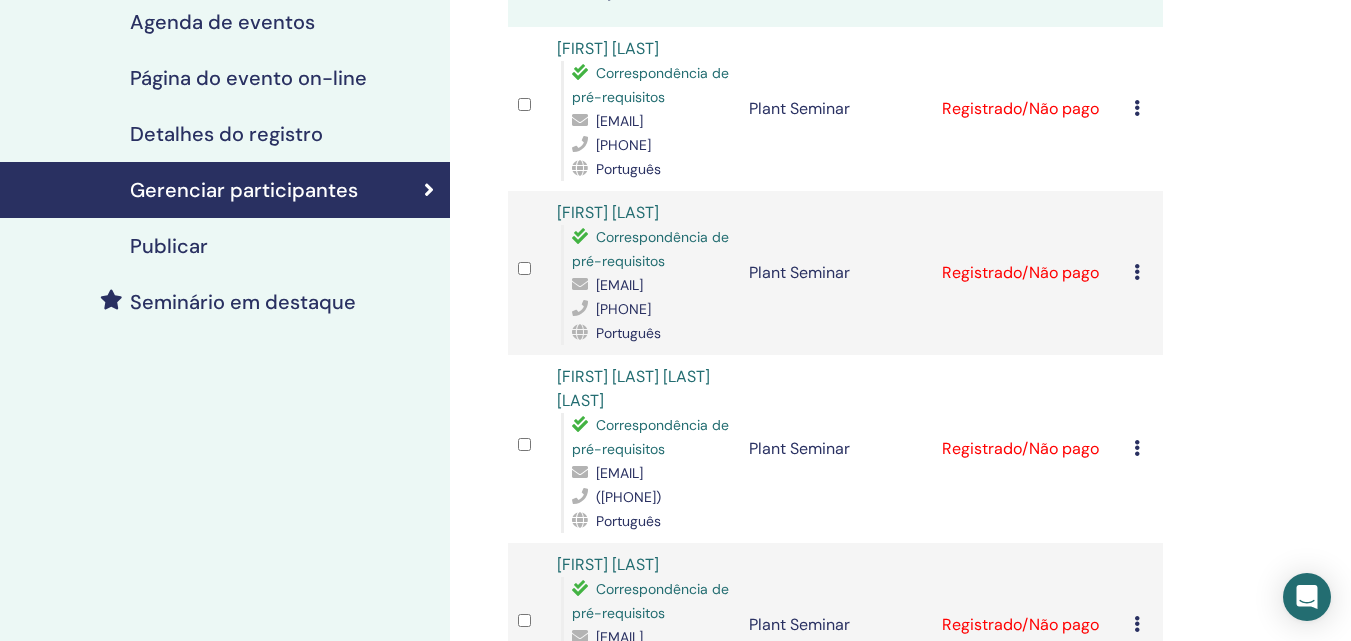 scroll, scrollTop: 400, scrollLeft: 0, axis: vertical 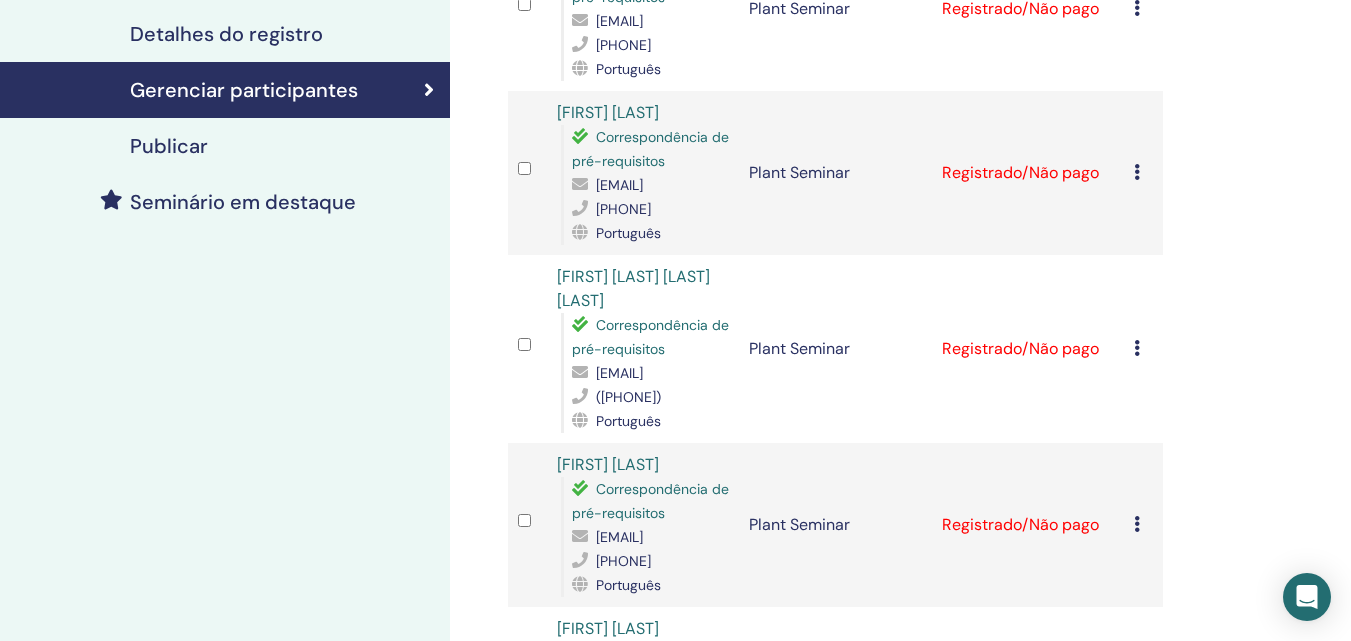 drag, startPoint x: 761, startPoint y: 234, endPoint x: 575, endPoint y: 233, distance: 186.00269 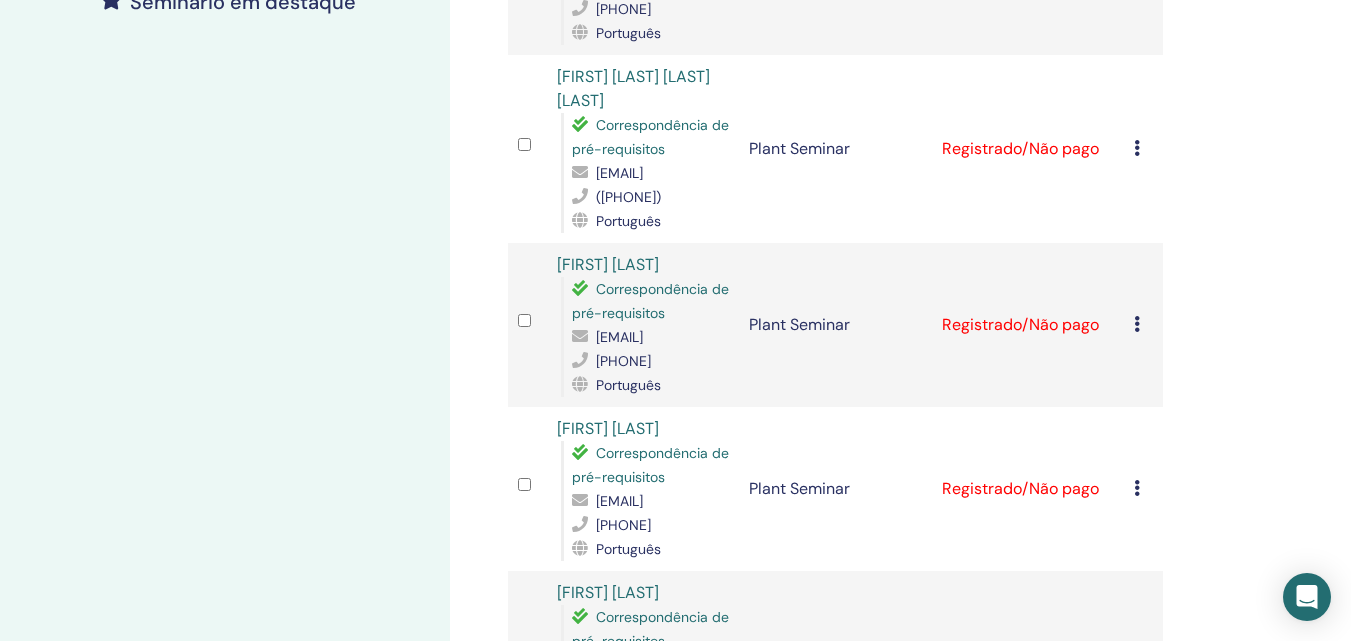 scroll, scrollTop: 700, scrollLeft: 0, axis: vertical 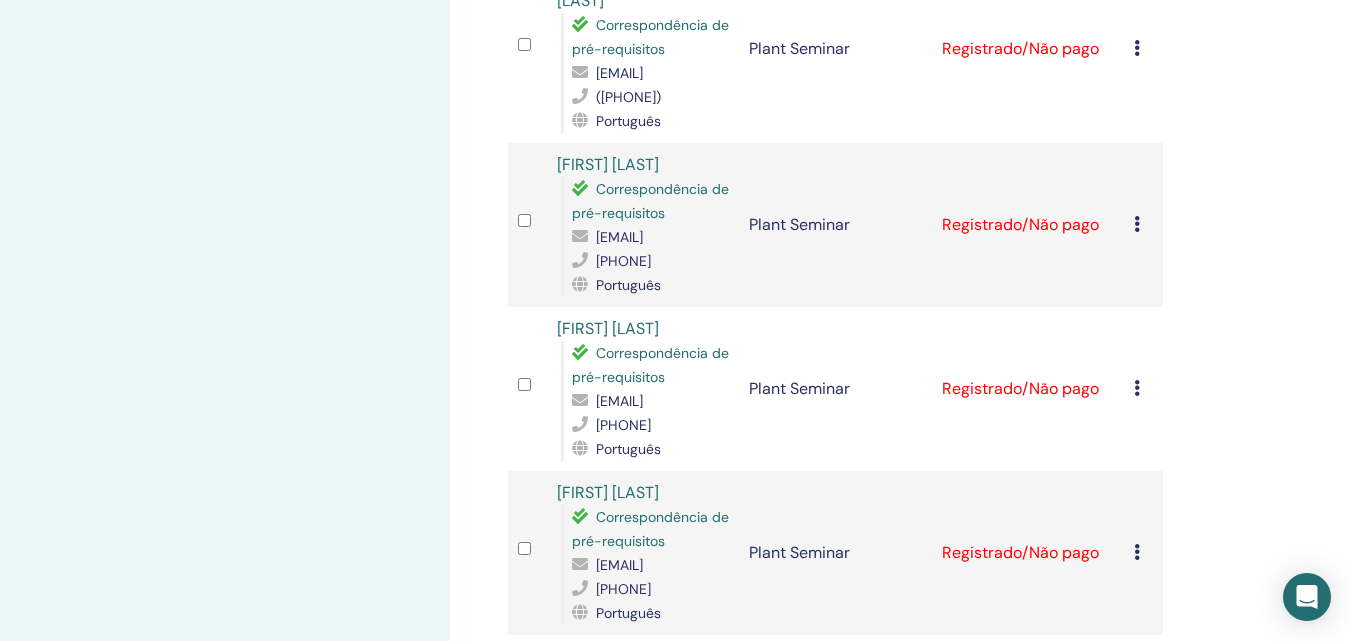 drag, startPoint x: 746, startPoint y: 149, endPoint x: 668, endPoint y: 145, distance: 78.10249 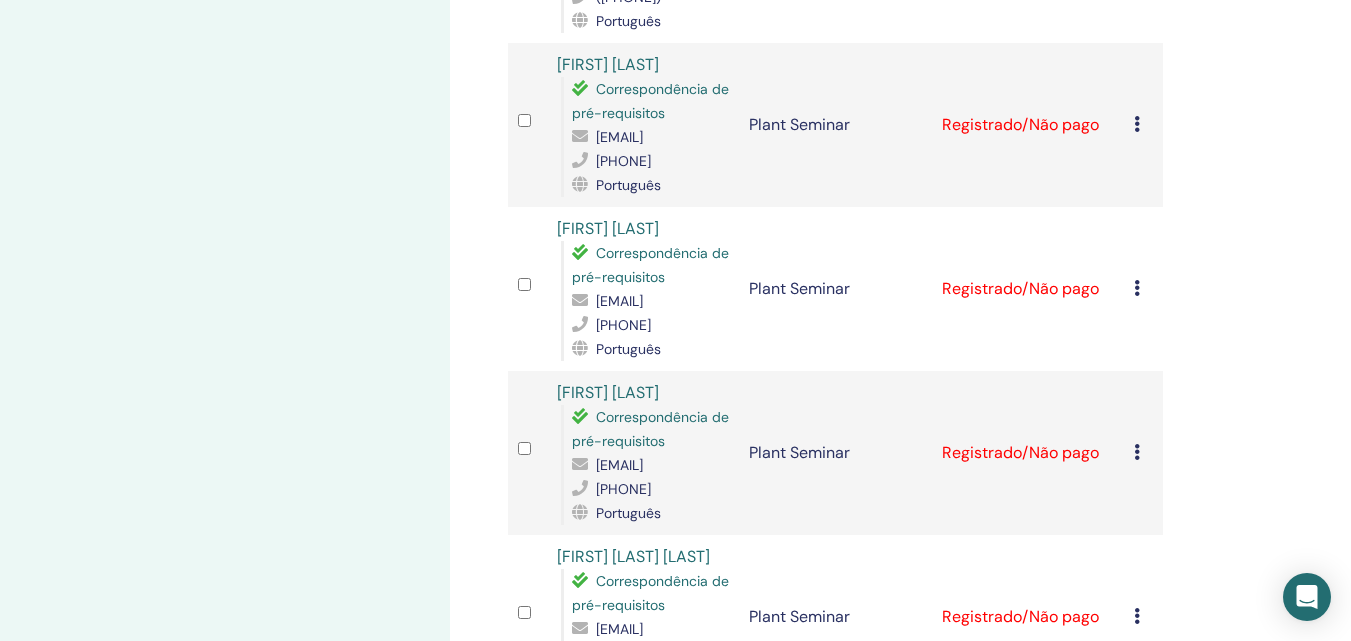 scroll, scrollTop: 900, scrollLeft: 0, axis: vertical 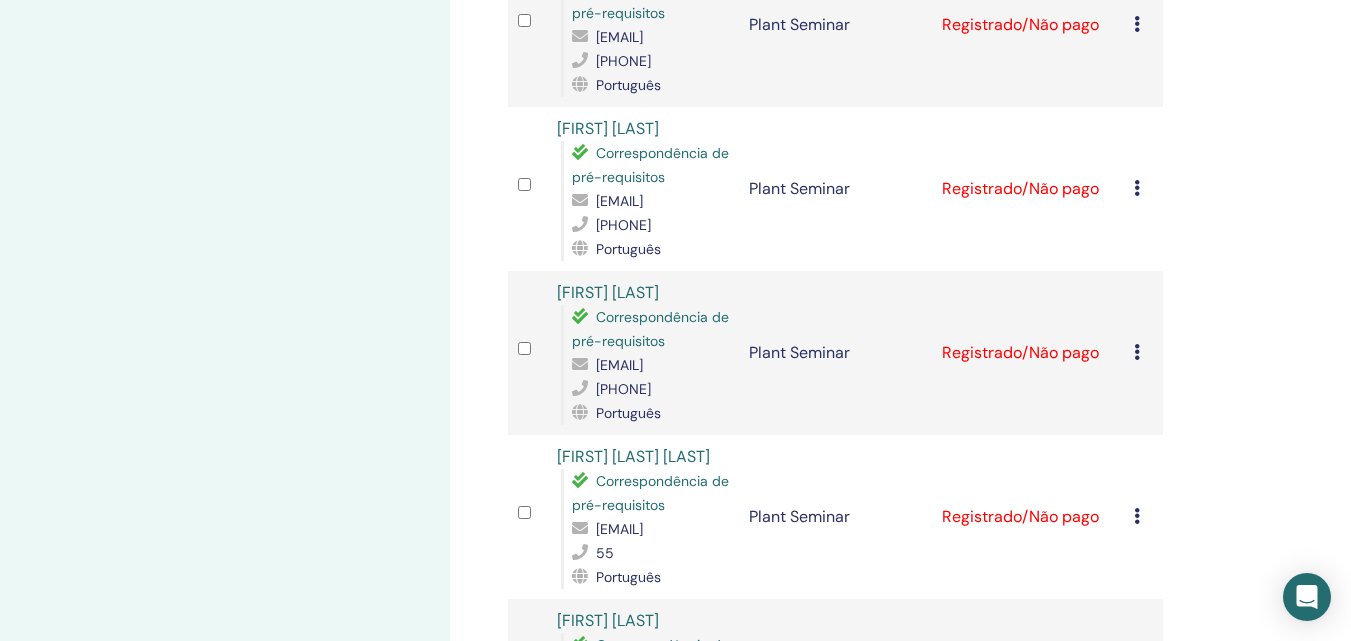 drag, startPoint x: 720, startPoint y: 316, endPoint x: 570, endPoint y: 320, distance: 150.05333 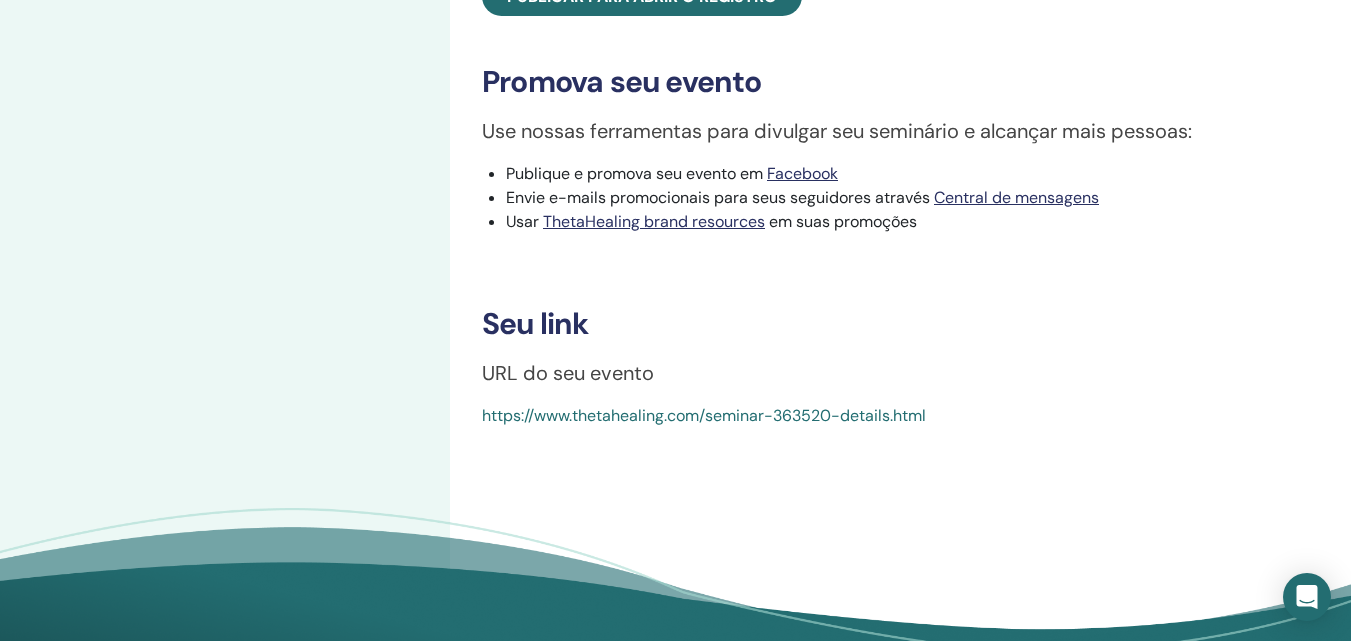 scroll, scrollTop: 0, scrollLeft: 0, axis: both 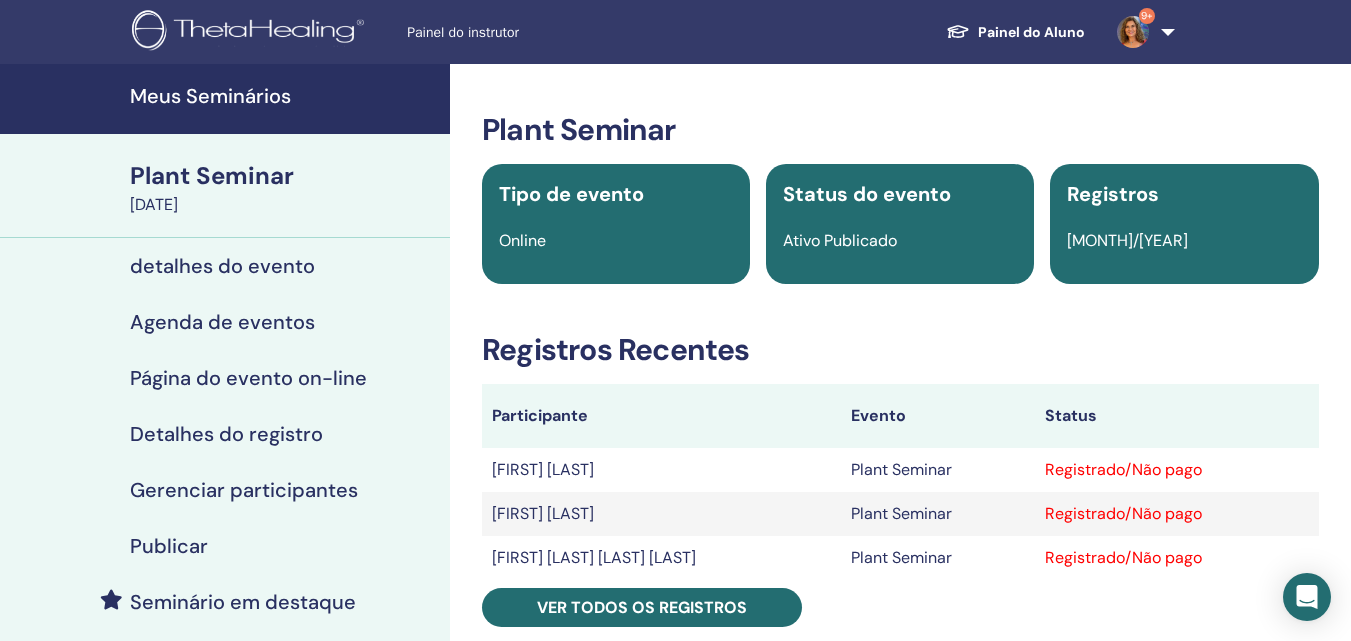 click on "Meus Seminários" at bounding box center [284, 96] 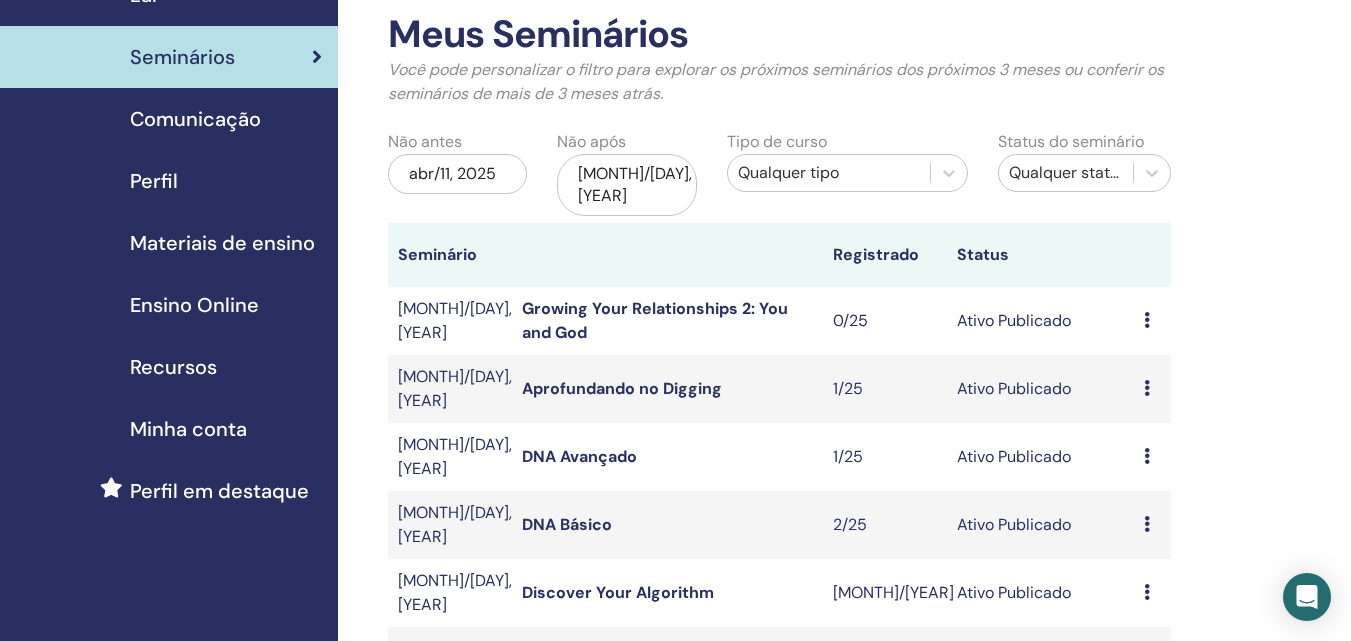 scroll, scrollTop: 300, scrollLeft: 0, axis: vertical 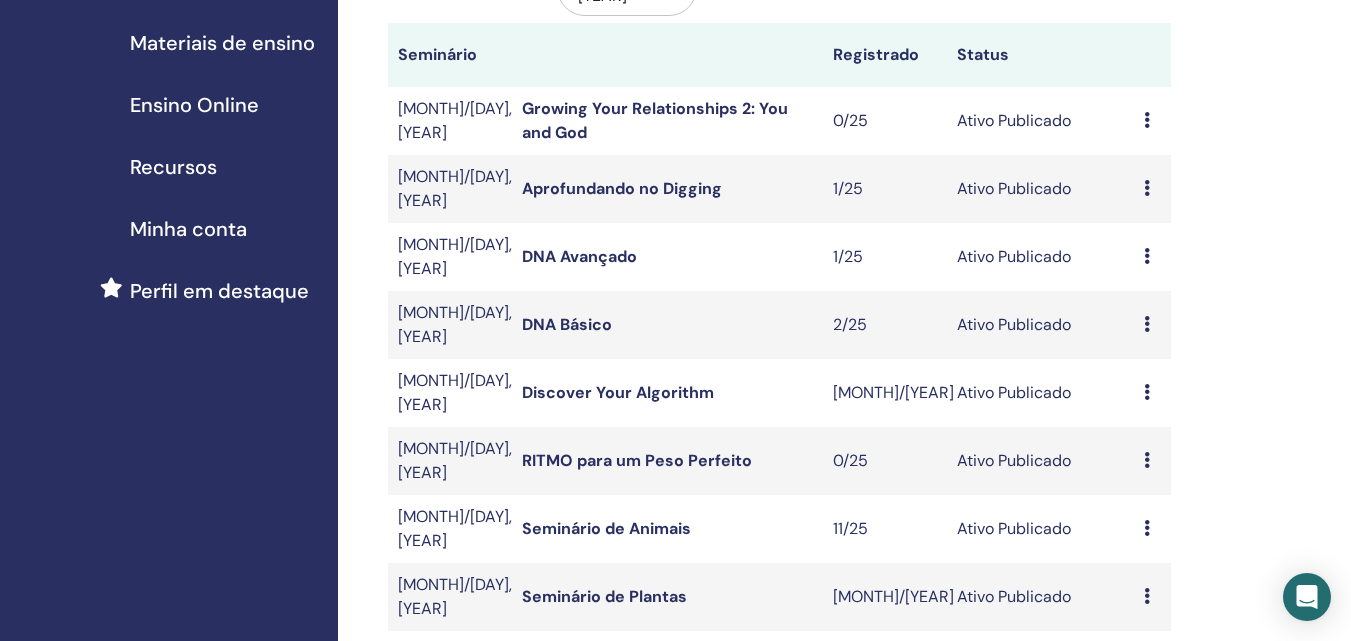 click on "Seminário de Animais" at bounding box center [606, 528] 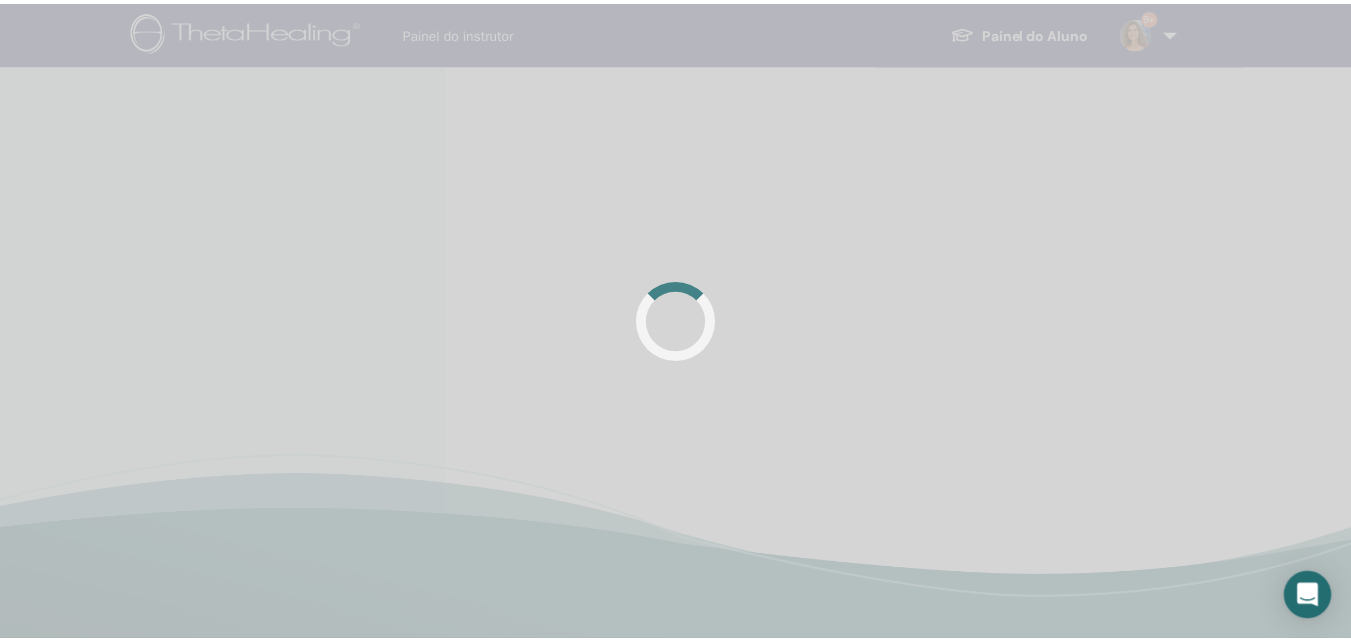 scroll, scrollTop: 0, scrollLeft: 0, axis: both 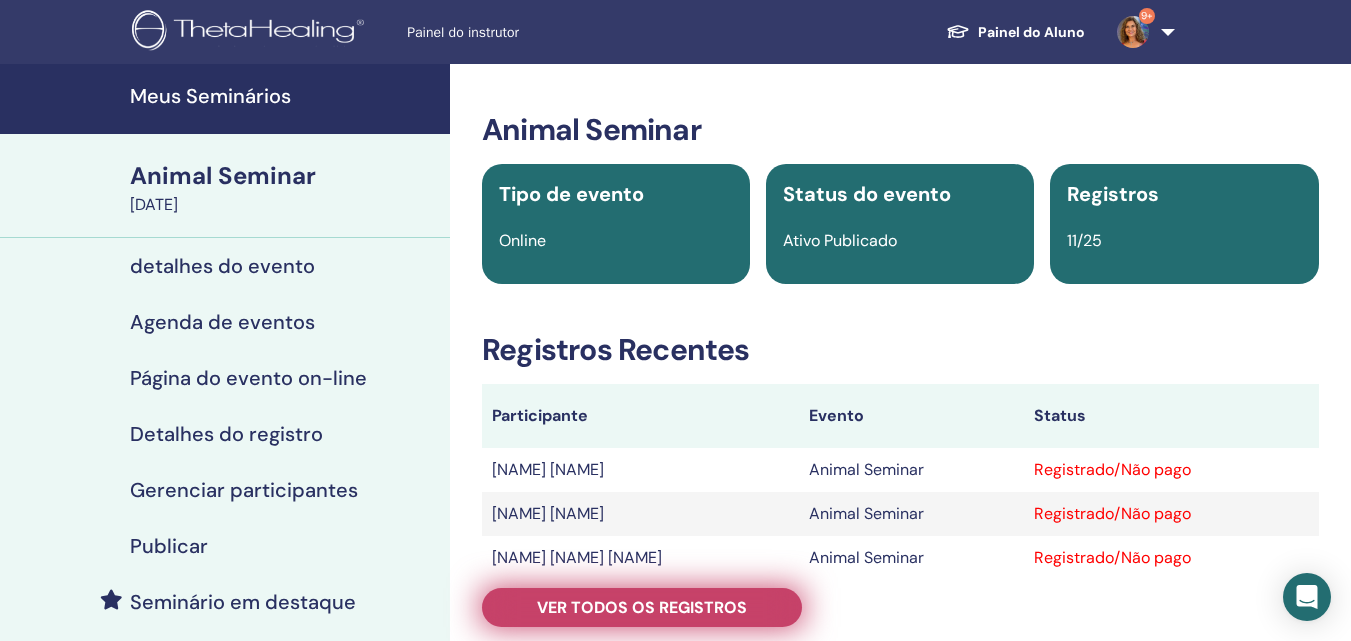 click on "Ver todos os registros" at bounding box center (642, 607) 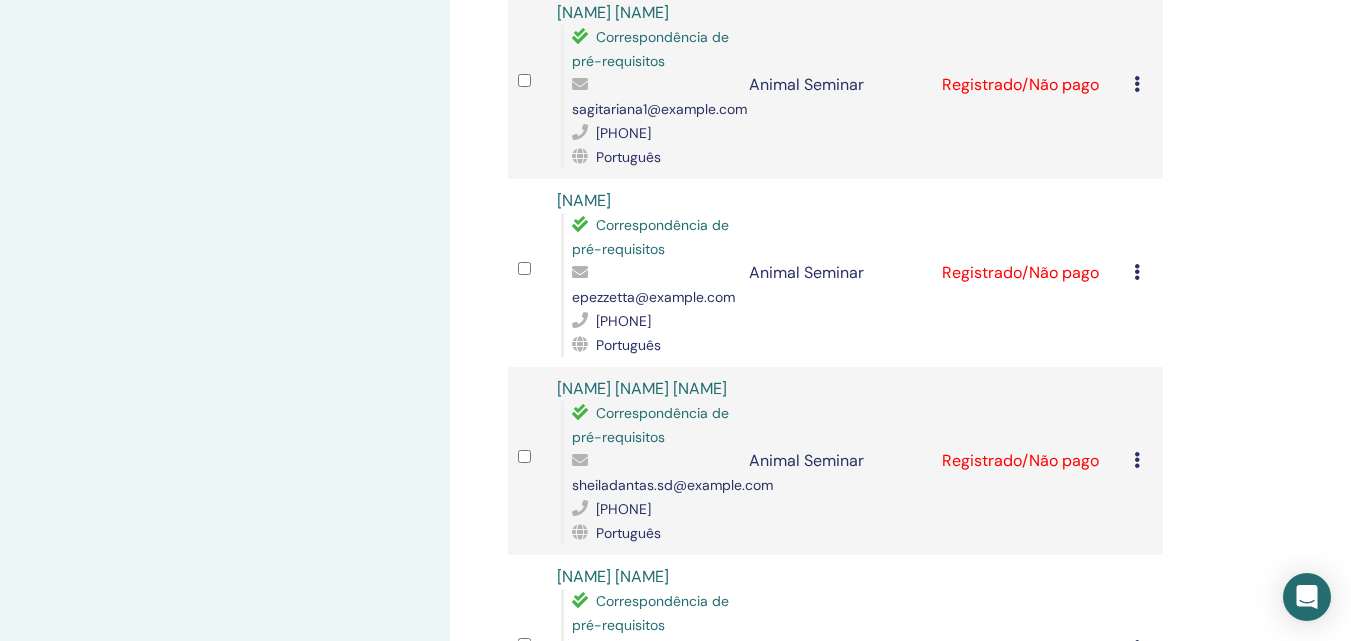 scroll, scrollTop: 1000, scrollLeft: 0, axis: vertical 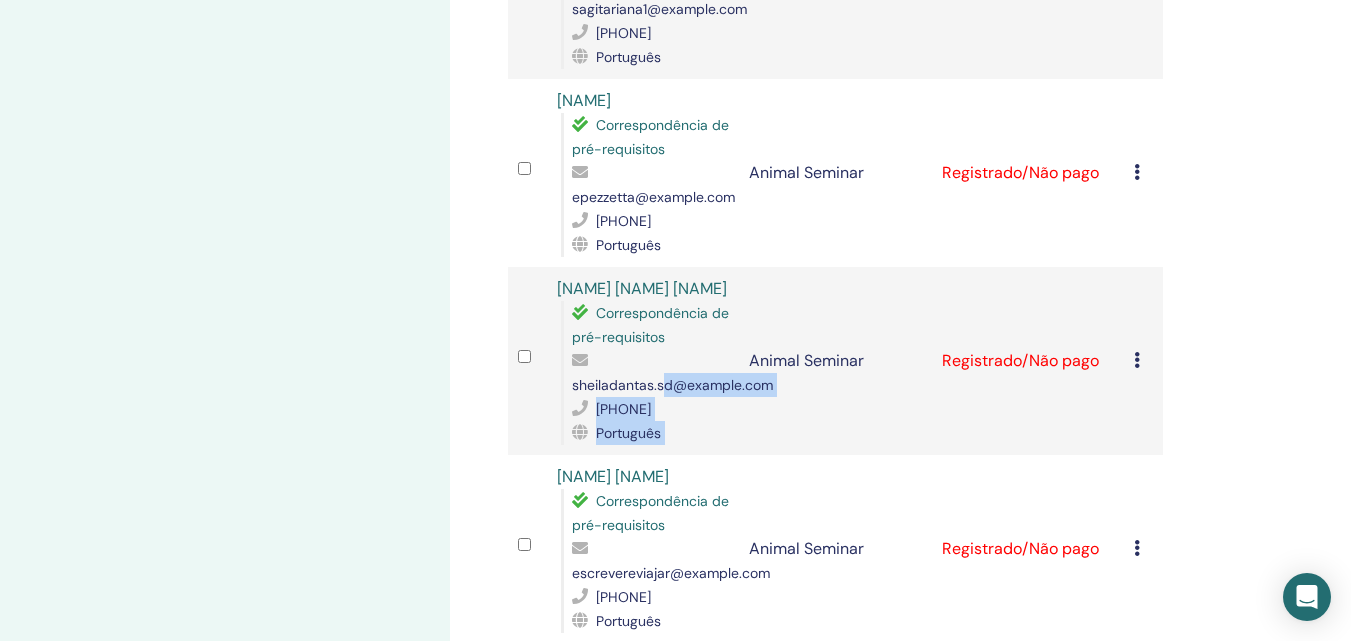 drag, startPoint x: 754, startPoint y: 436, endPoint x: 665, endPoint y: 436, distance: 89 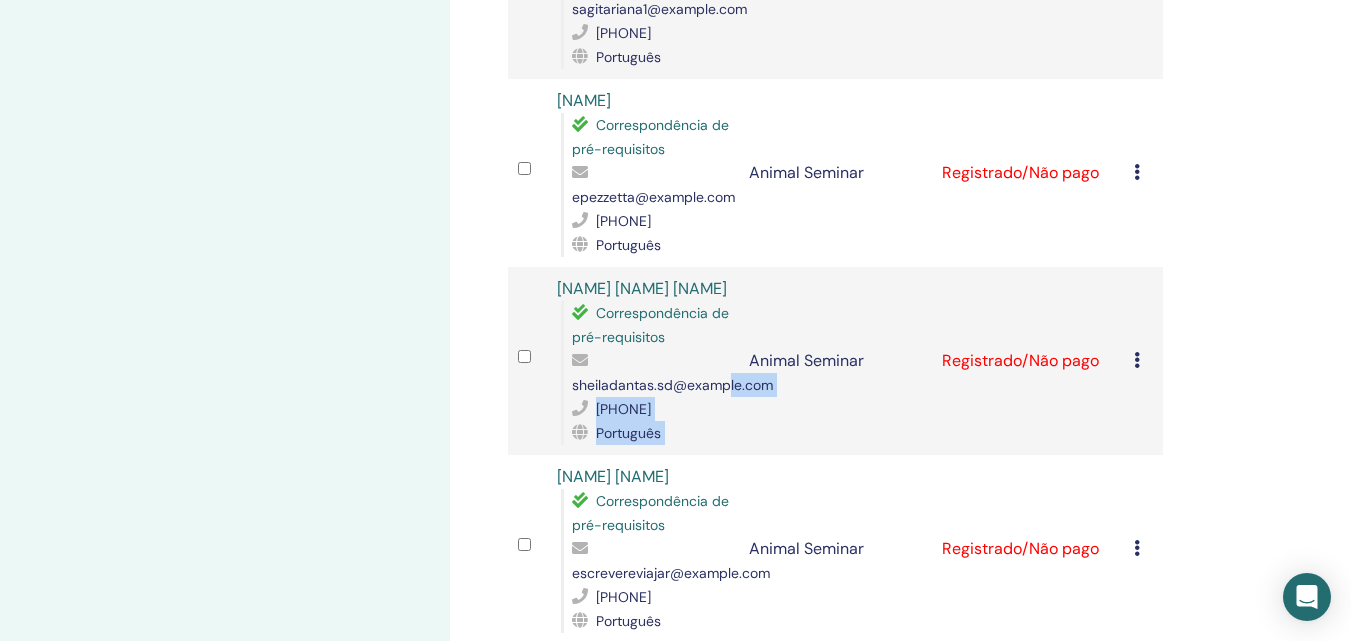 drag, startPoint x: 752, startPoint y: 433, endPoint x: 719, endPoint y: 432, distance: 33.01515 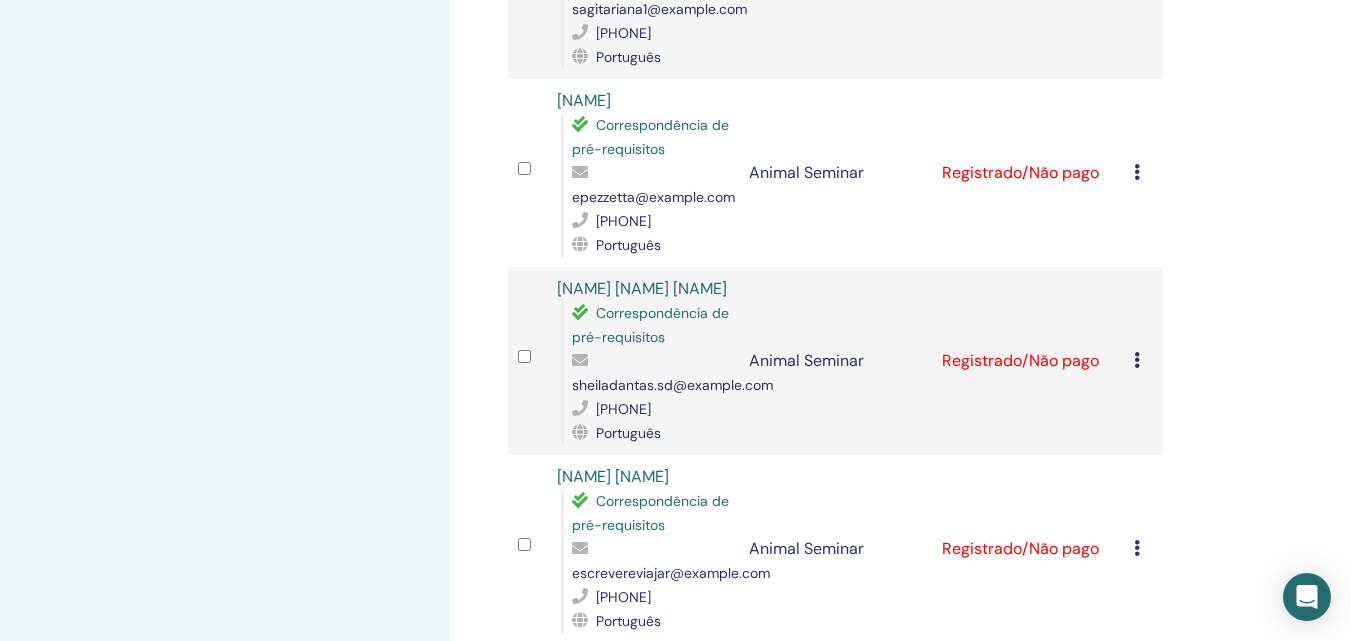 click on "sheiladantas.sd@gmail.com" at bounding box center (672, 385) 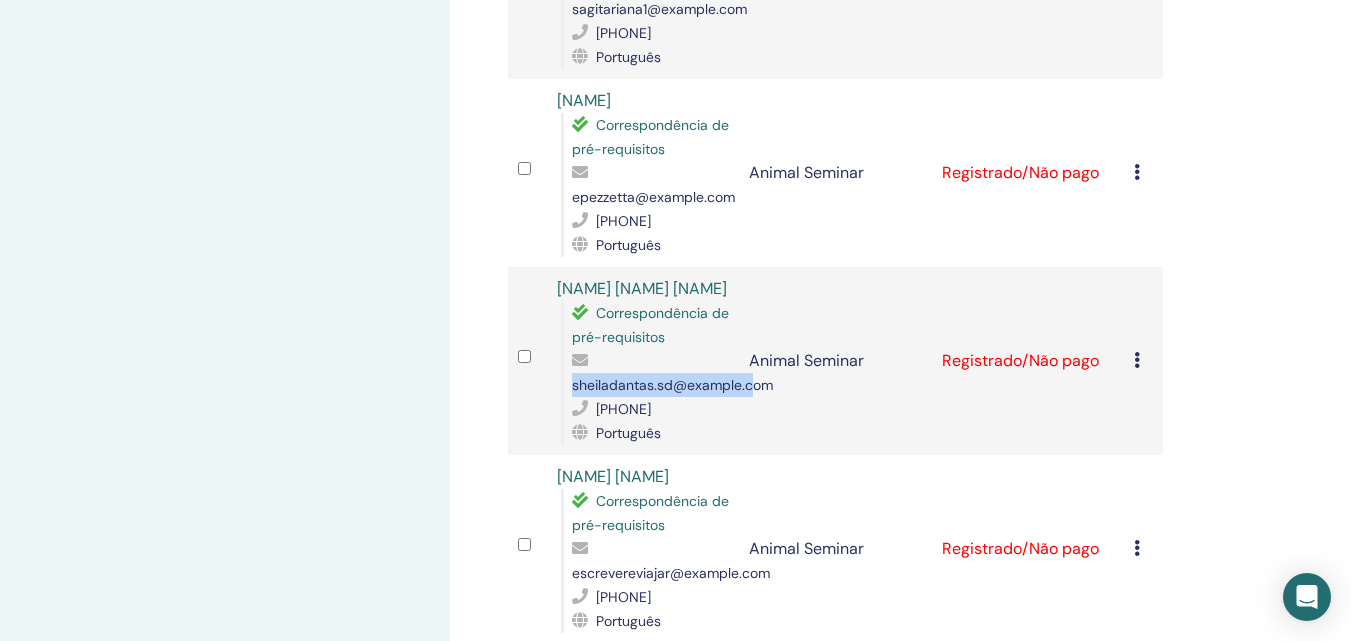 drag, startPoint x: 573, startPoint y: 433, endPoint x: 751, endPoint y: 434, distance: 178.0028 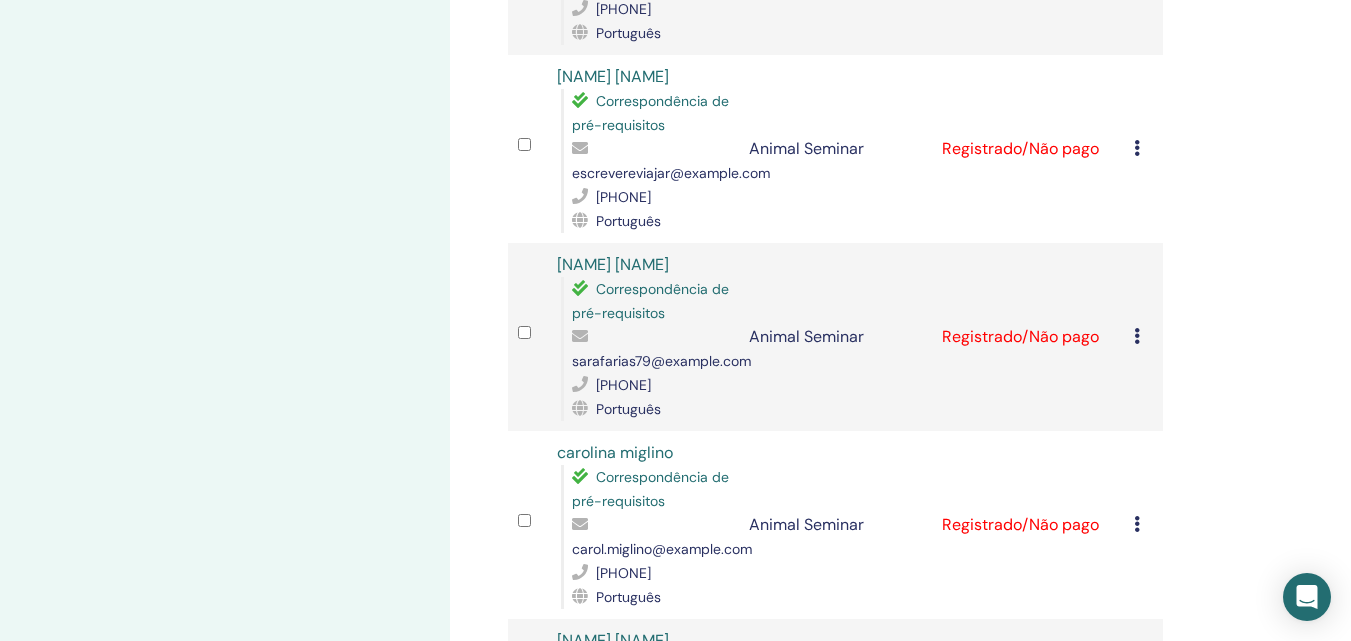 scroll, scrollTop: 1600, scrollLeft: 0, axis: vertical 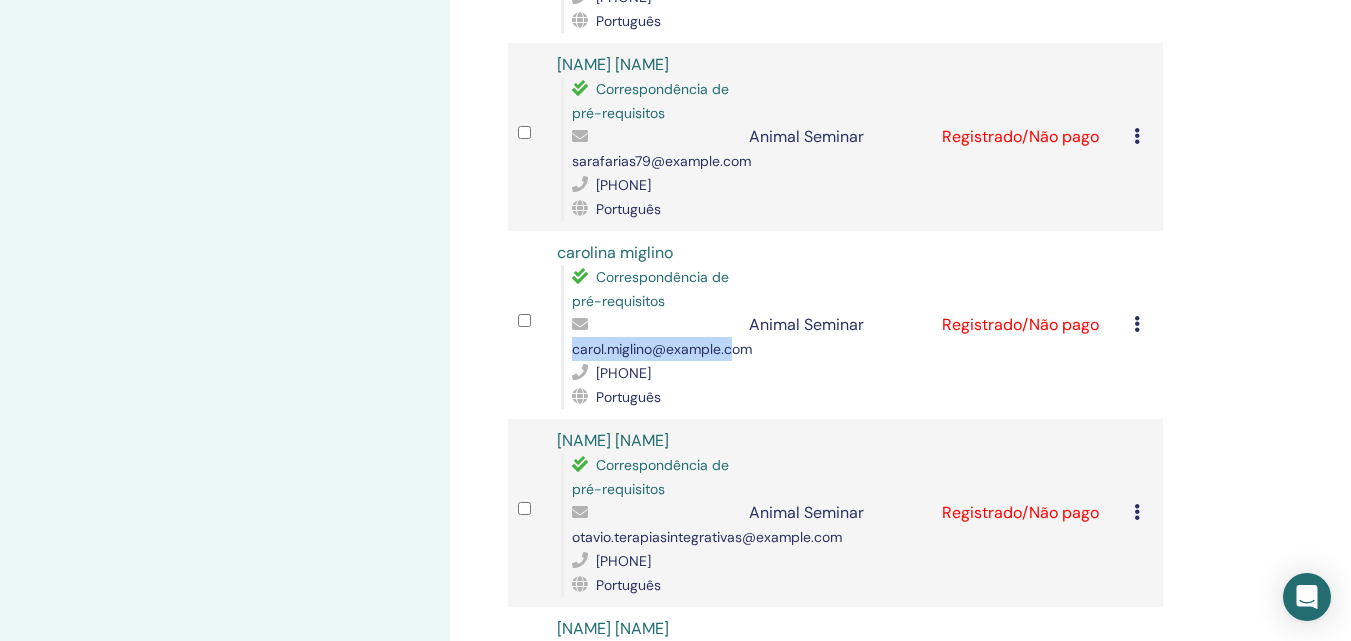 drag, startPoint x: 572, startPoint y: 396, endPoint x: 738, endPoint y: 405, distance: 166.24379 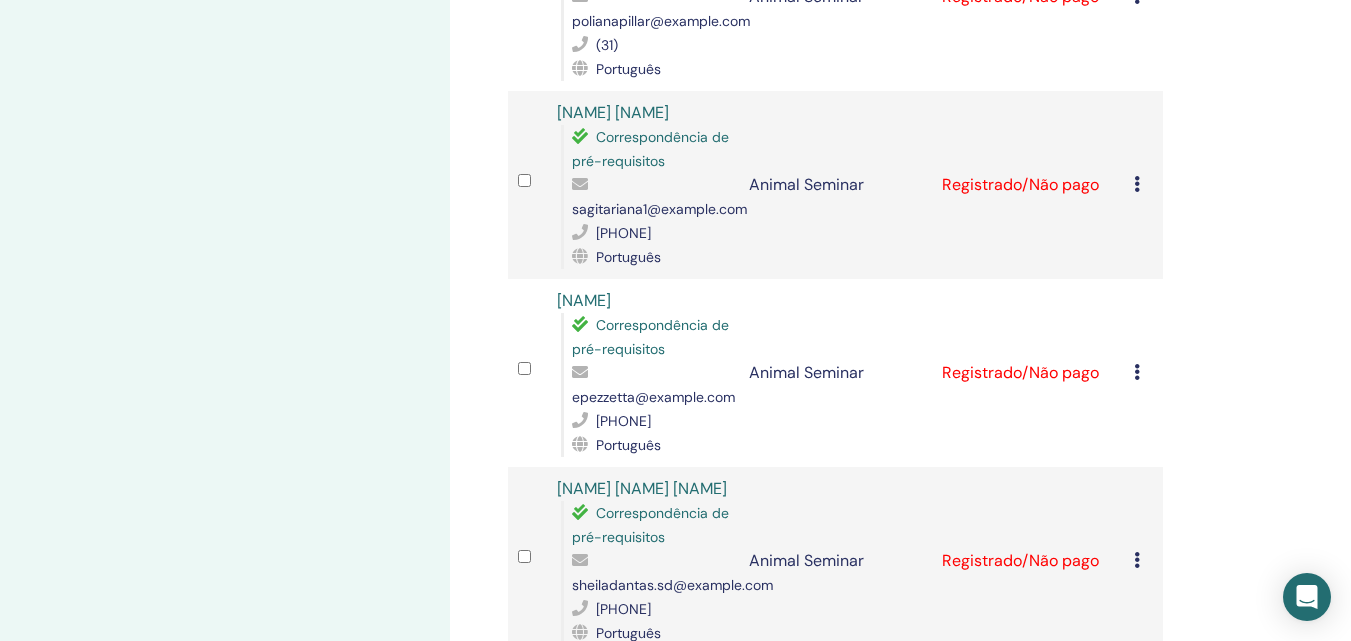 scroll, scrollTop: 0, scrollLeft: 0, axis: both 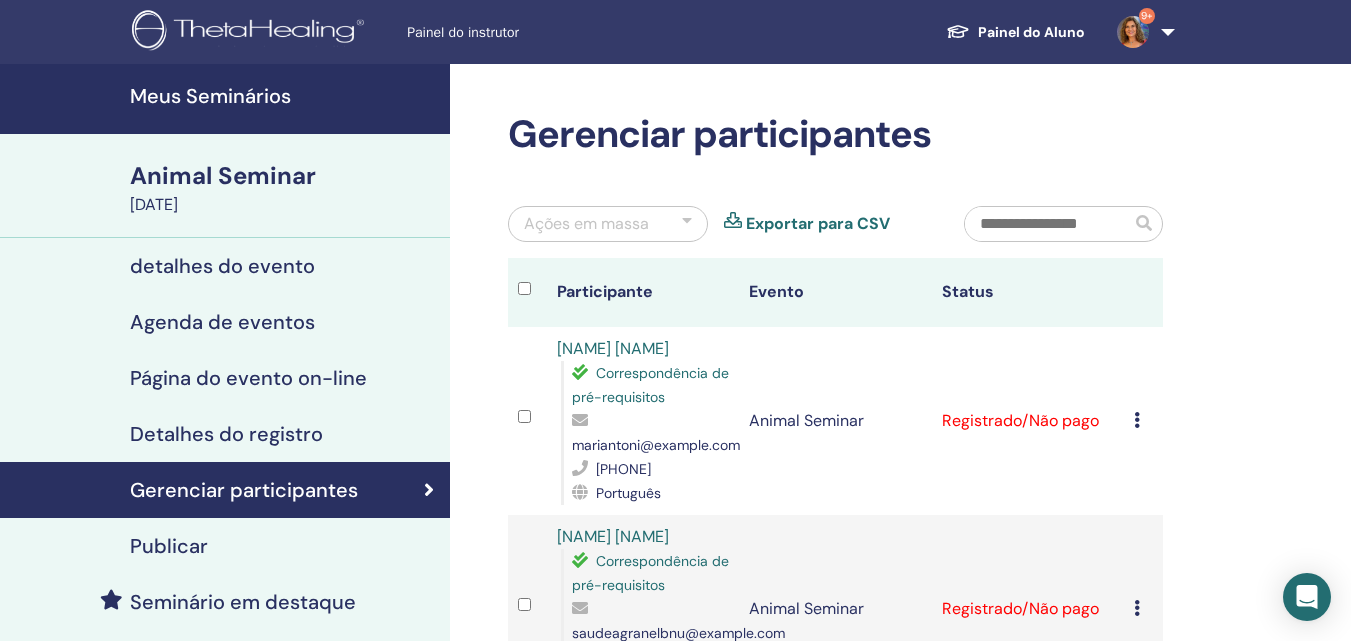 click on "Meus Seminários" at bounding box center [284, 96] 